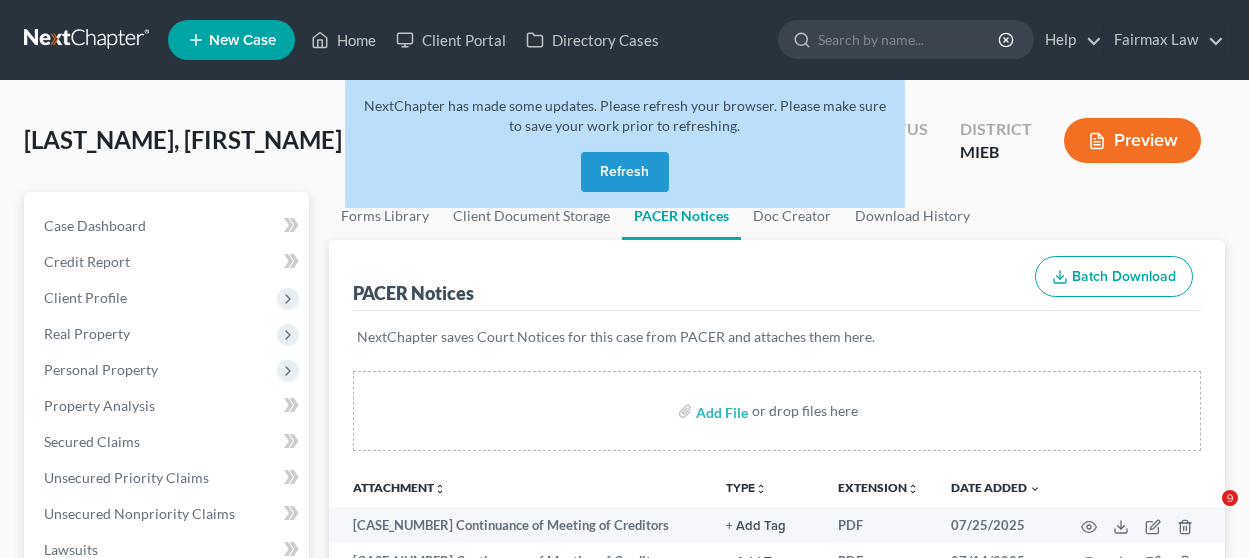 scroll, scrollTop: 0, scrollLeft: 0, axis: both 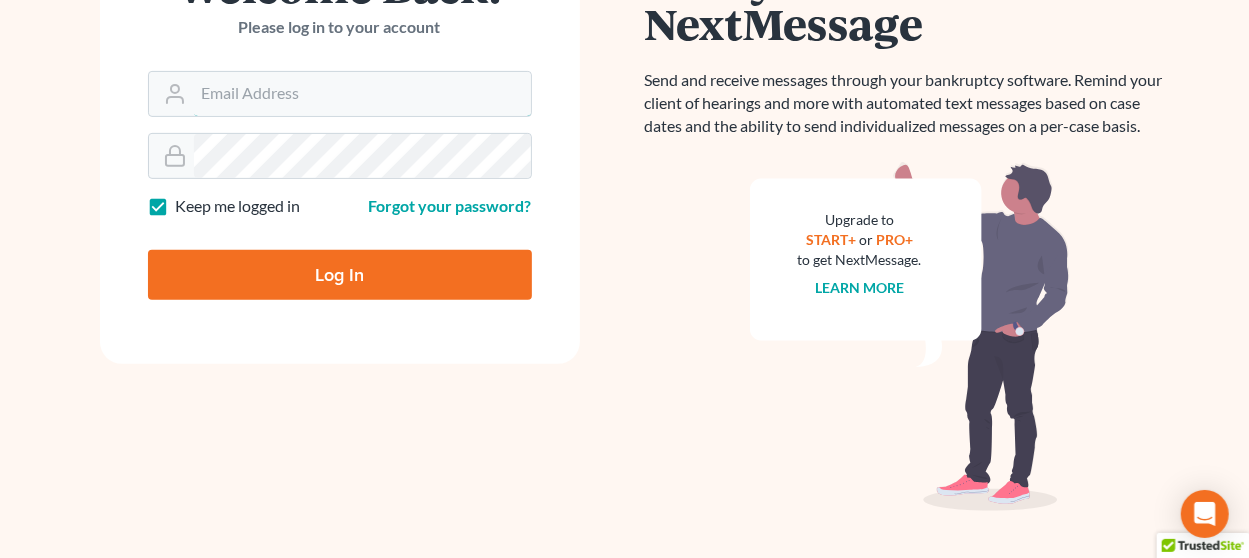 type on "thiller@fairmaxlaw.com" 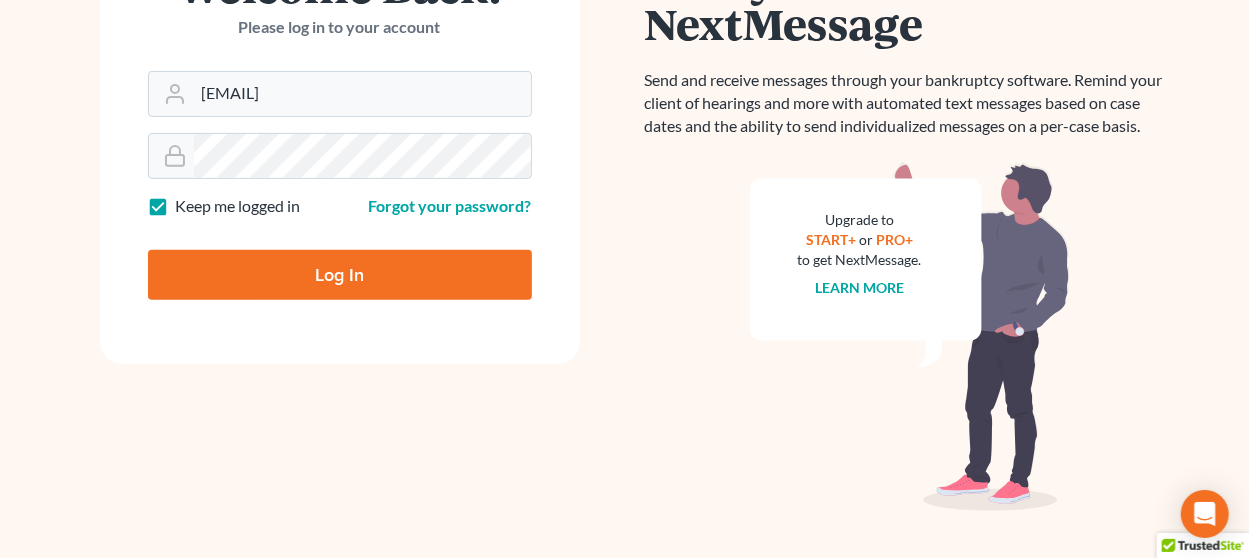 click on "Log In" at bounding box center (340, 275) 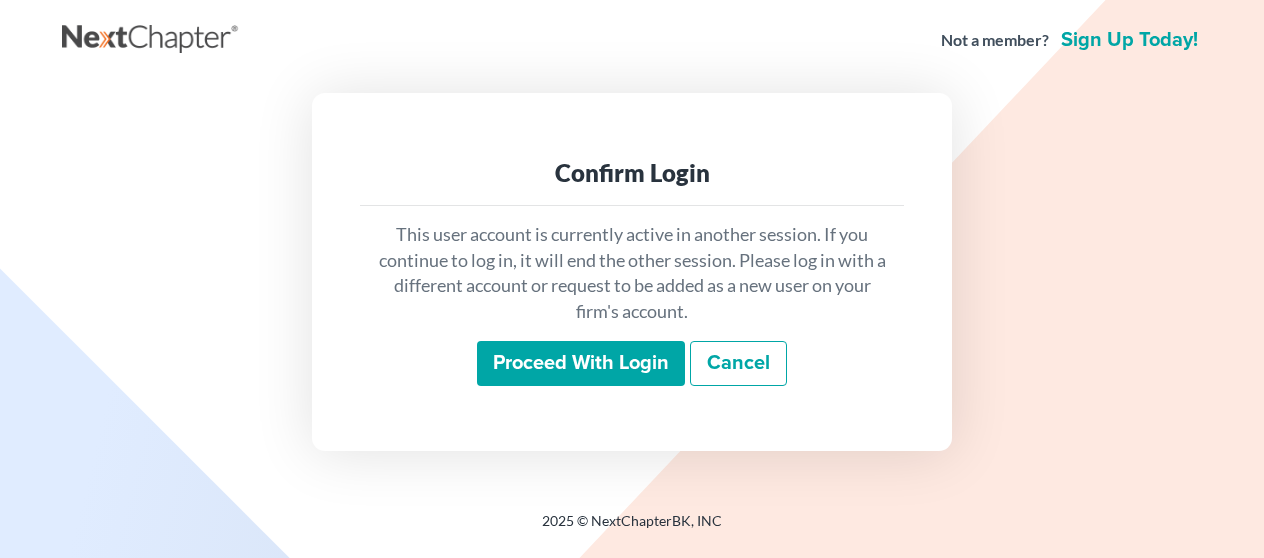 scroll, scrollTop: 0, scrollLeft: 0, axis: both 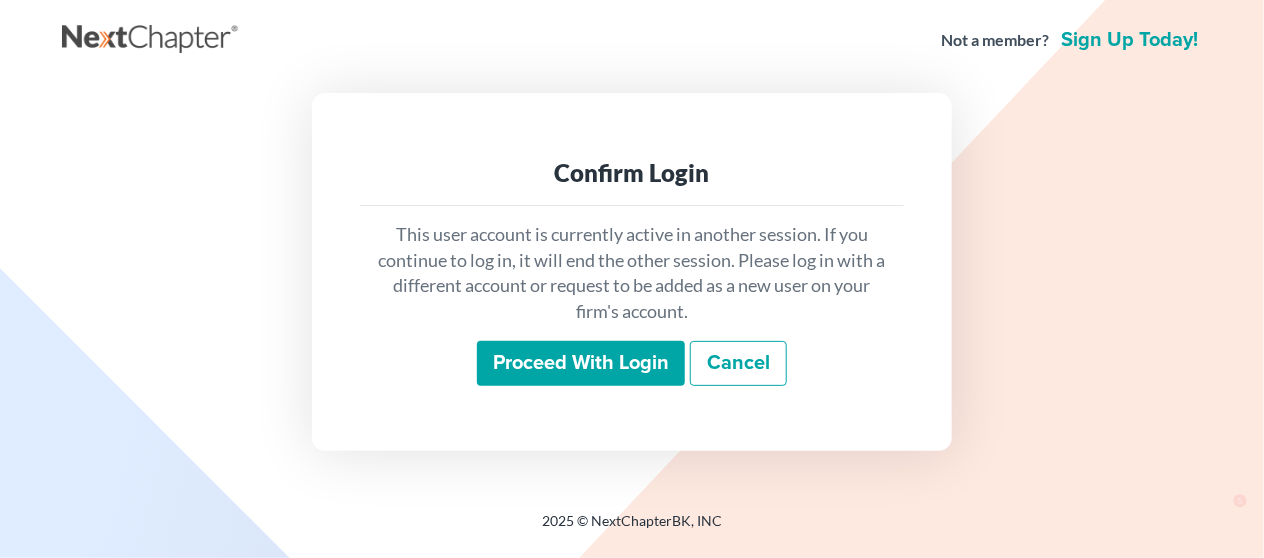 click on "Proceed with login" at bounding box center [581, 364] 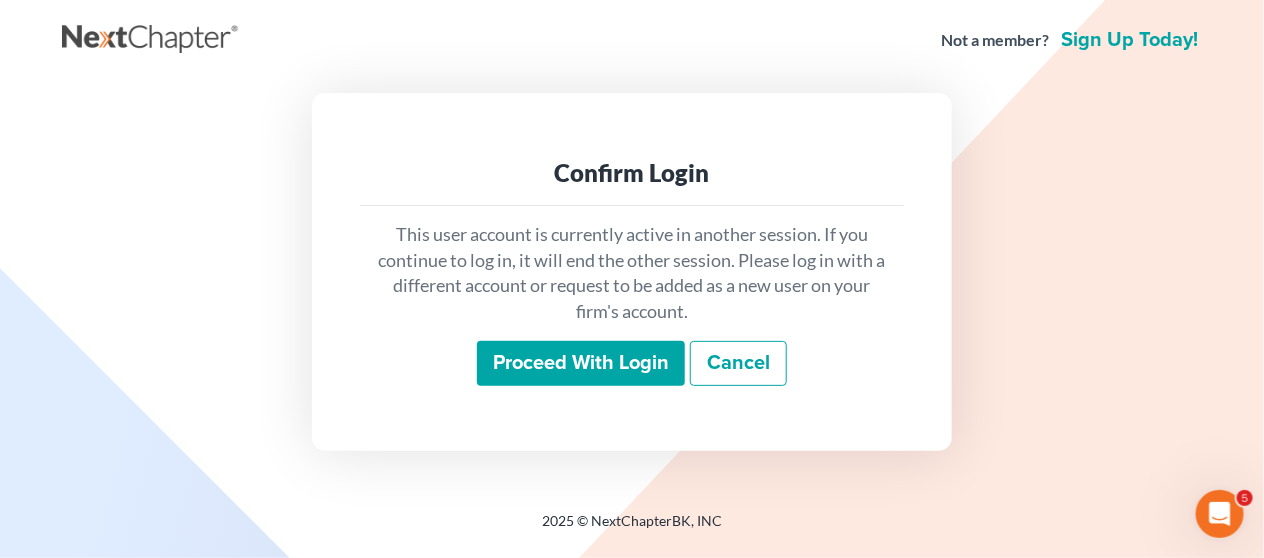 scroll, scrollTop: 0, scrollLeft: 0, axis: both 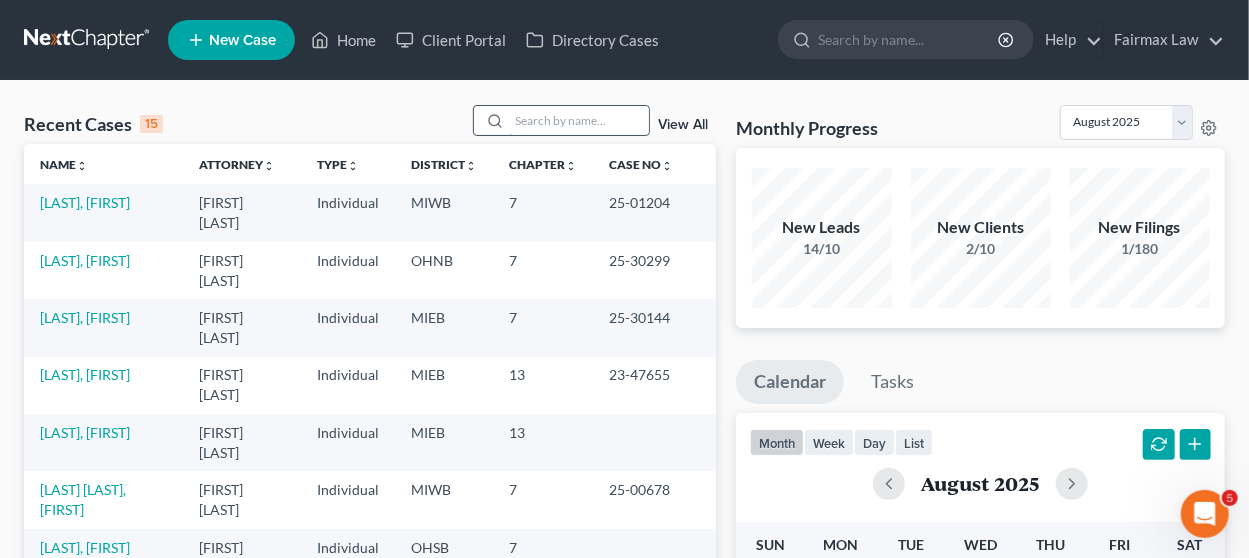 click at bounding box center (579, 120) 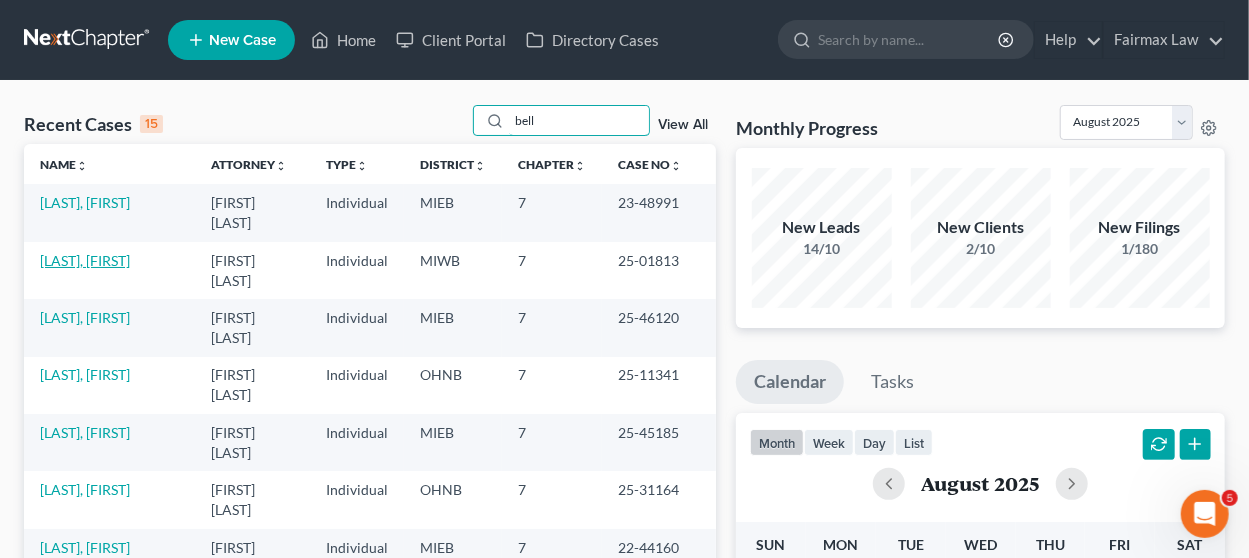 type on "bell" 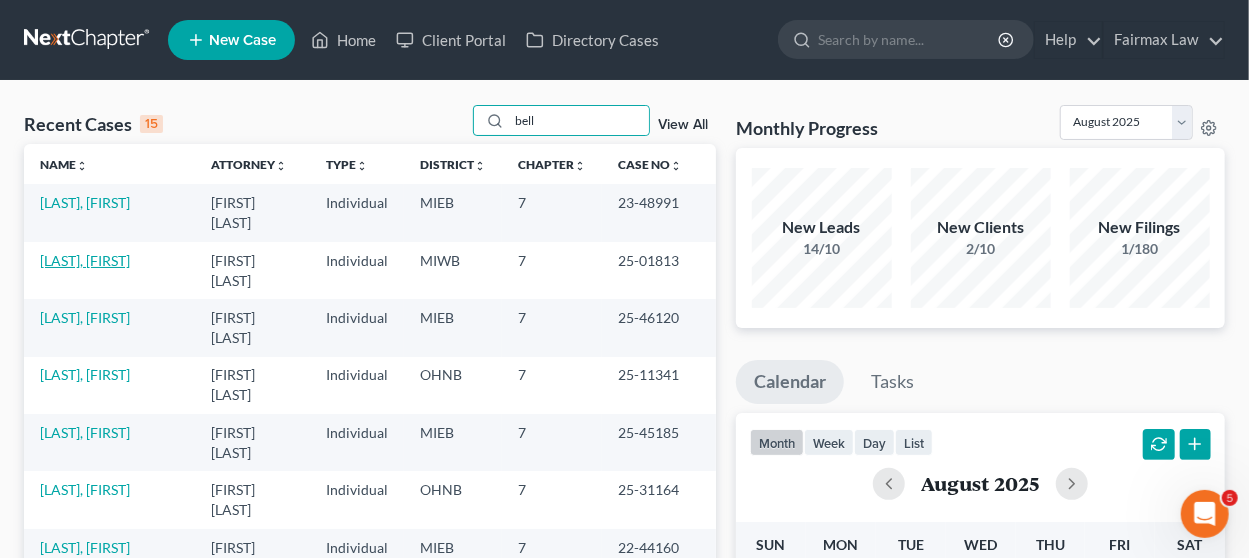 click on "[LAST], [FIRST]" at bounding box center (85, 260) 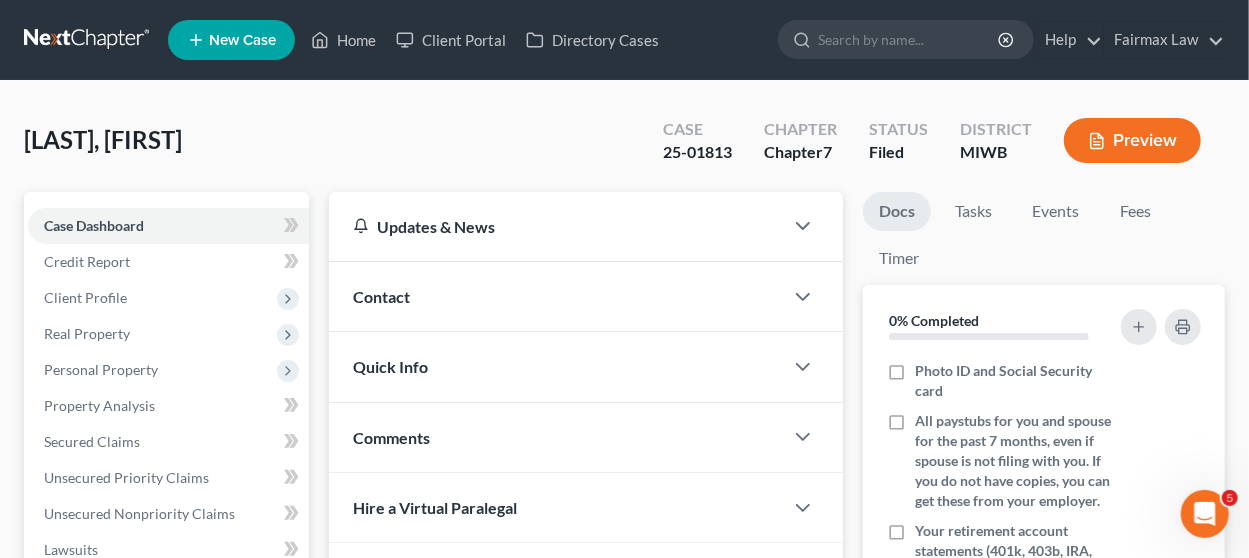 scroll, scrollTop: 647, scrollLeft: 0, axis: vertical 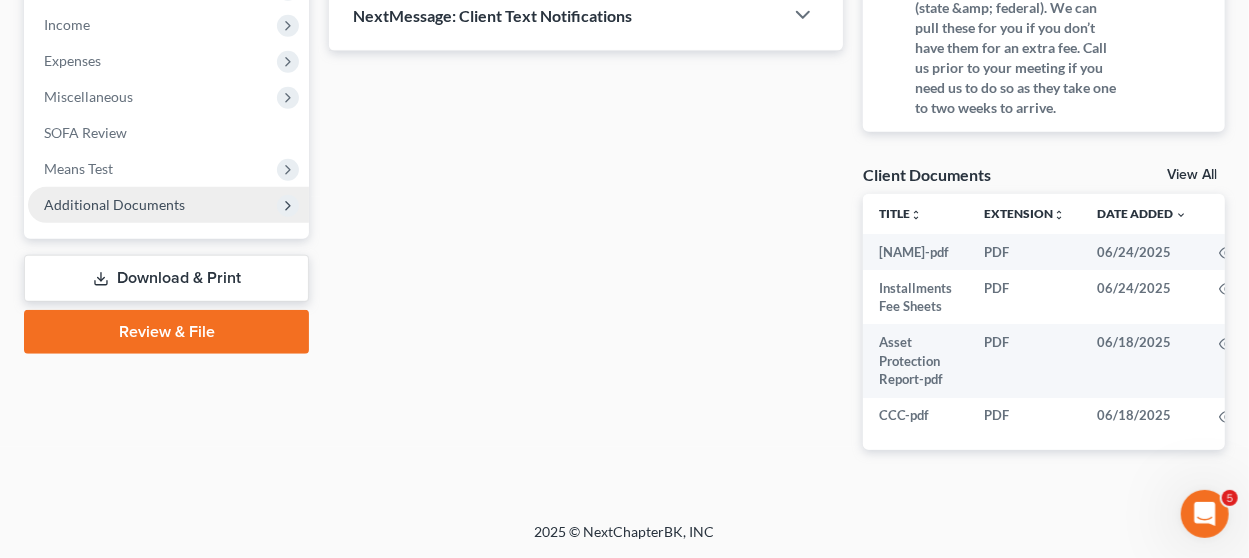 click on "Additional Documents" at bounding box center [168, 205] 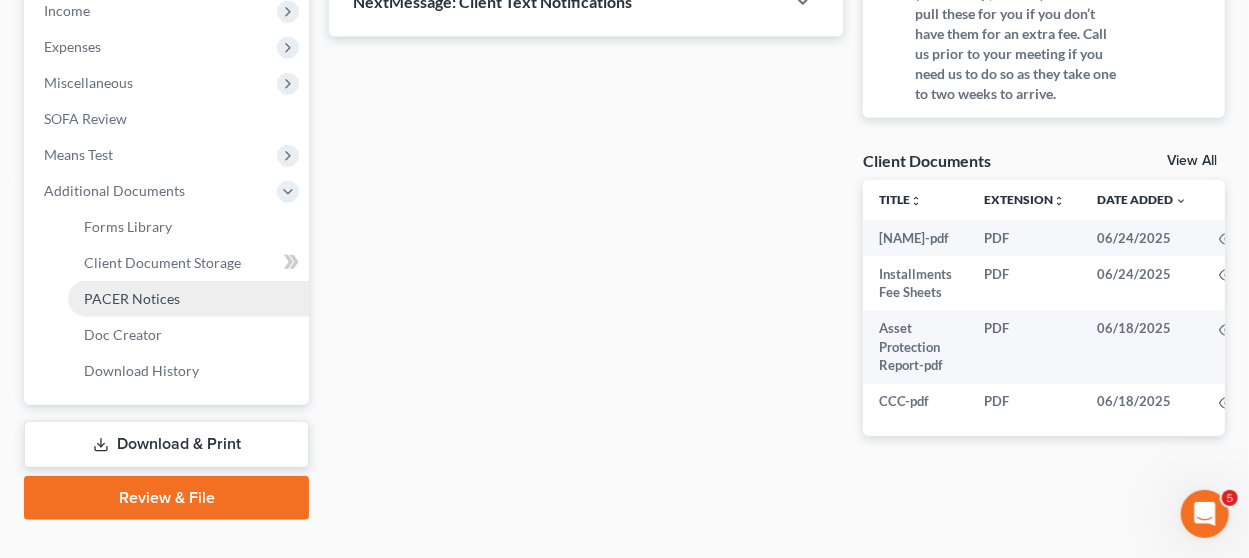 click on "PACER Notices" at bounding box center [188, 299] 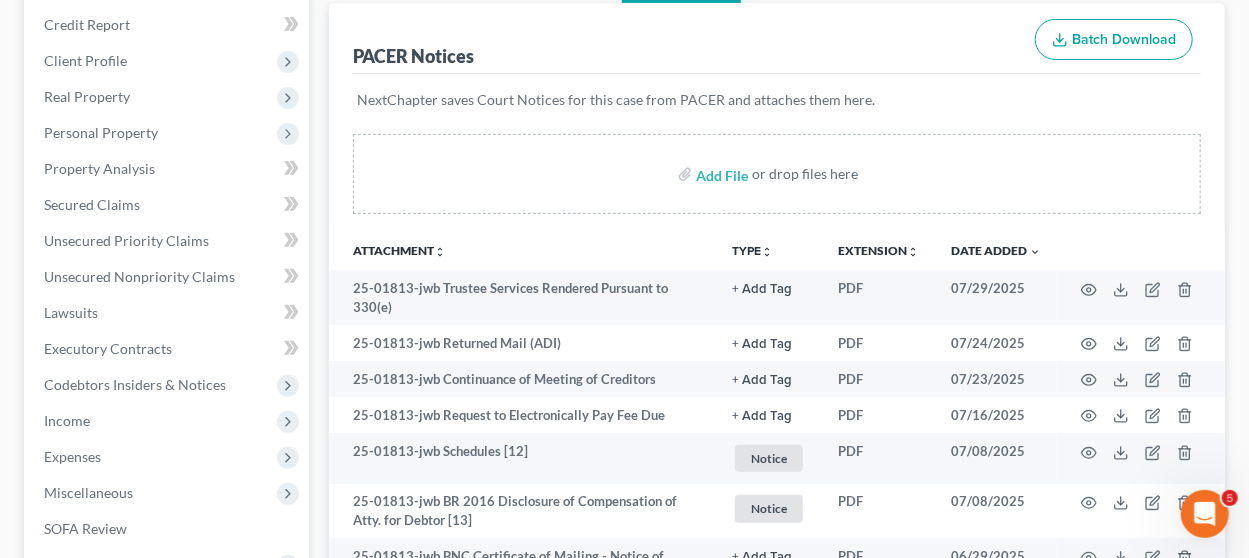scroll, scrollTop: 121, scrollLeft: 0, axis: vertical 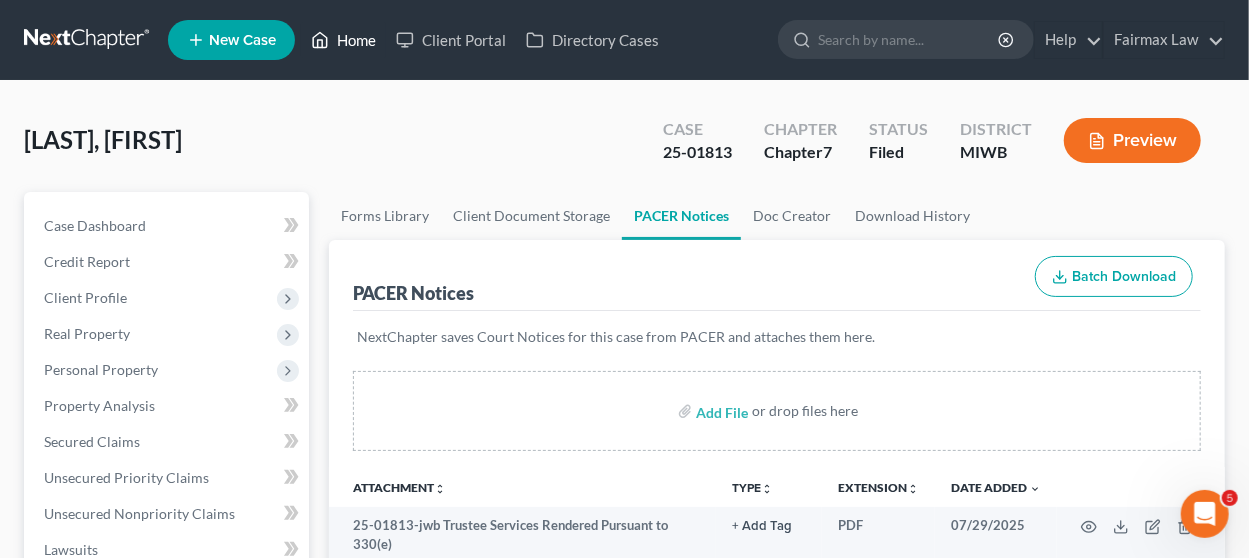 click on "Home" at bounding box center (343, 40) 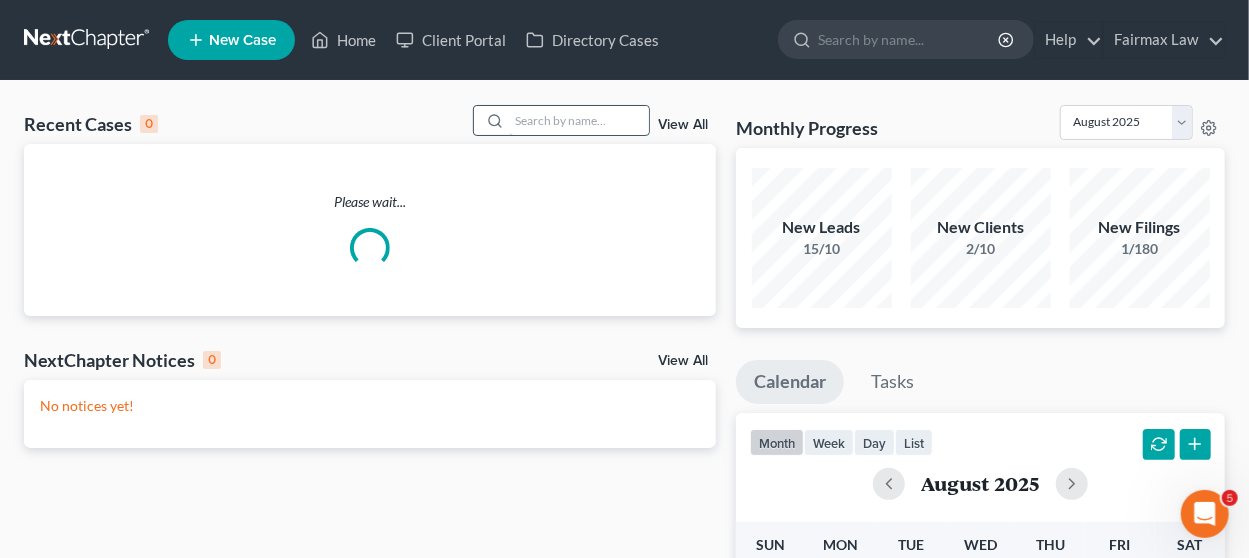 click at bounding box center [579, 120] 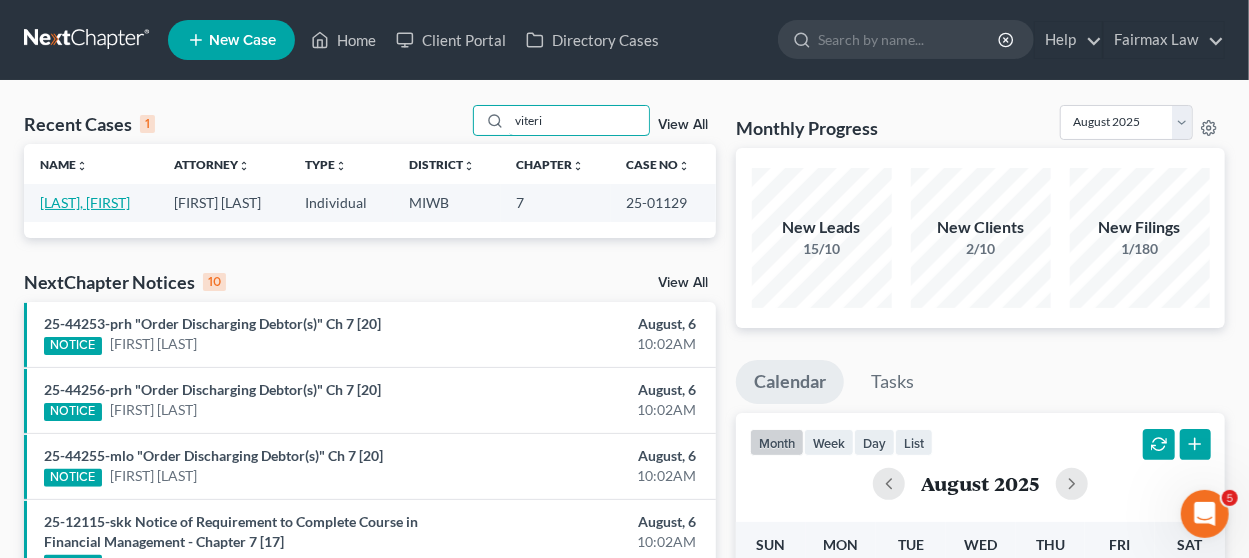 type on "viteri" 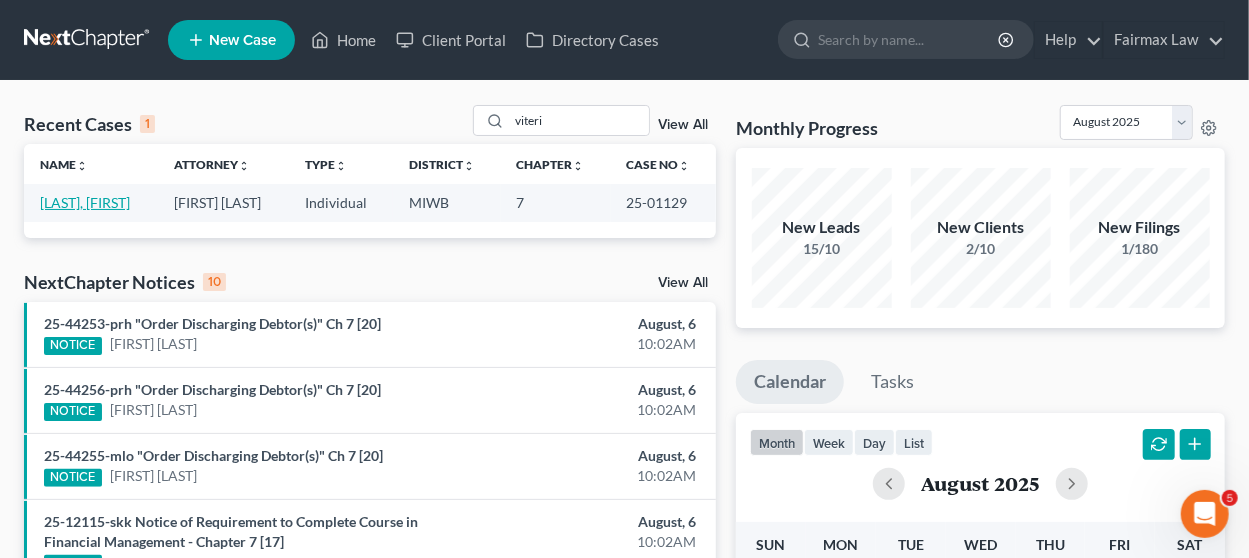 click on "[LAST], [FIRST]" at bounding box center [85, 202] 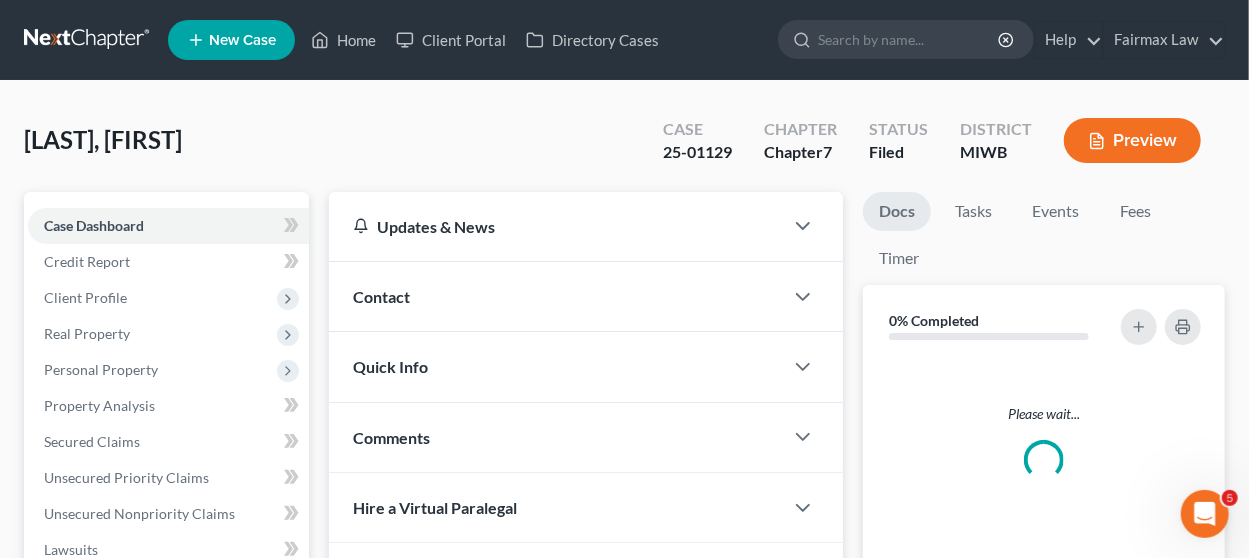 scroll, scrollTop: 547, scrollLeft: 0, axis: vertical 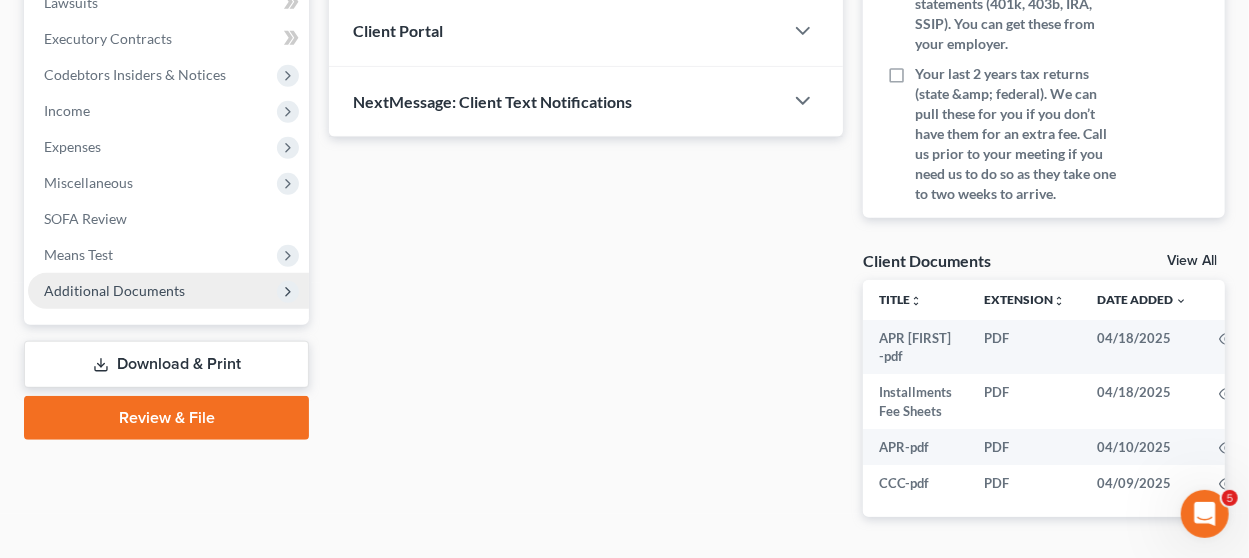 click on "Additional Documents" at bounding box center (168, 291) 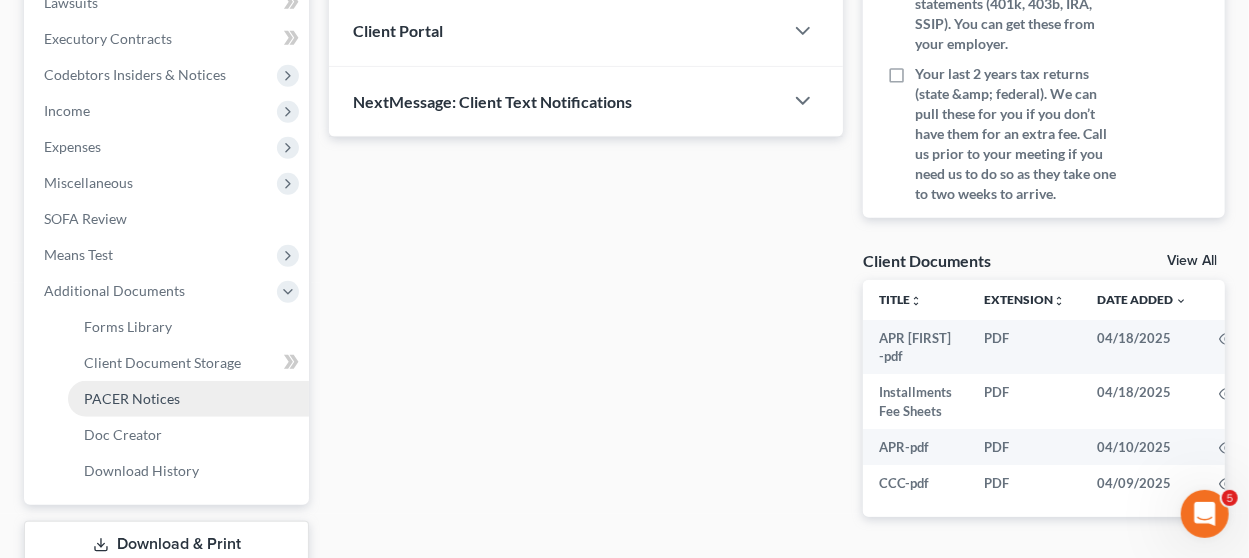 click on "PACER Notices" at bounding box center (188, 399) 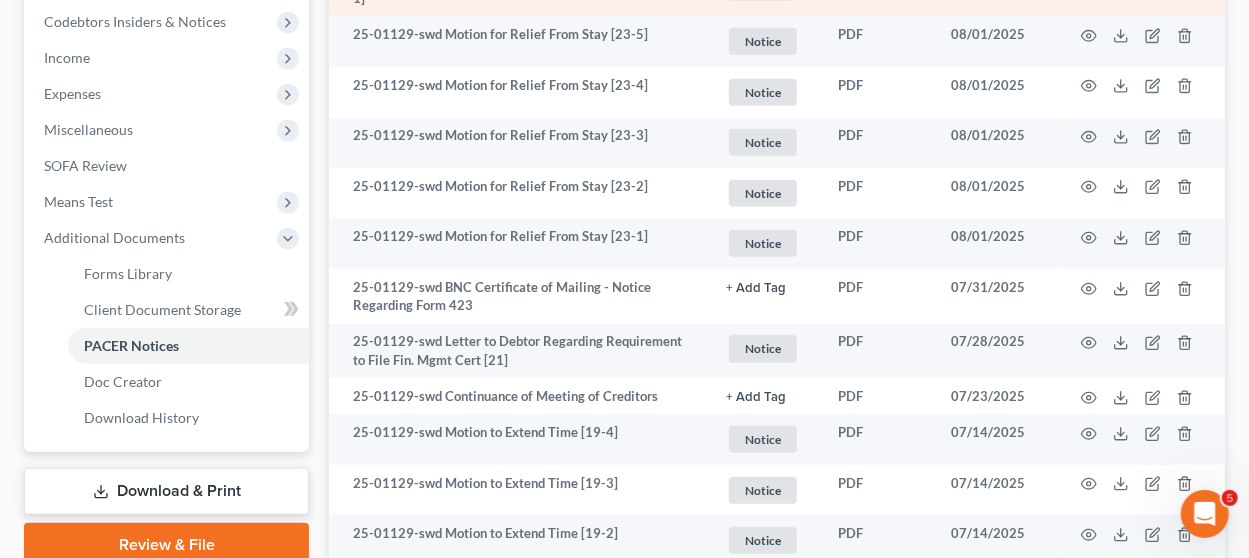 scroll, scrollTop: 700, scrollLeft: 0, axis: vertical 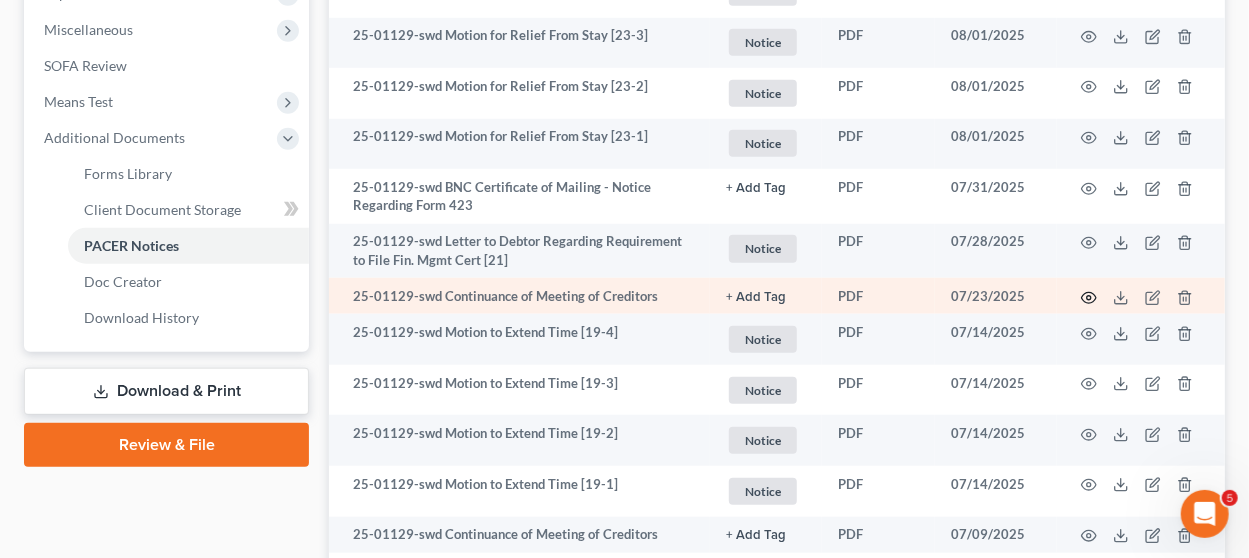 click 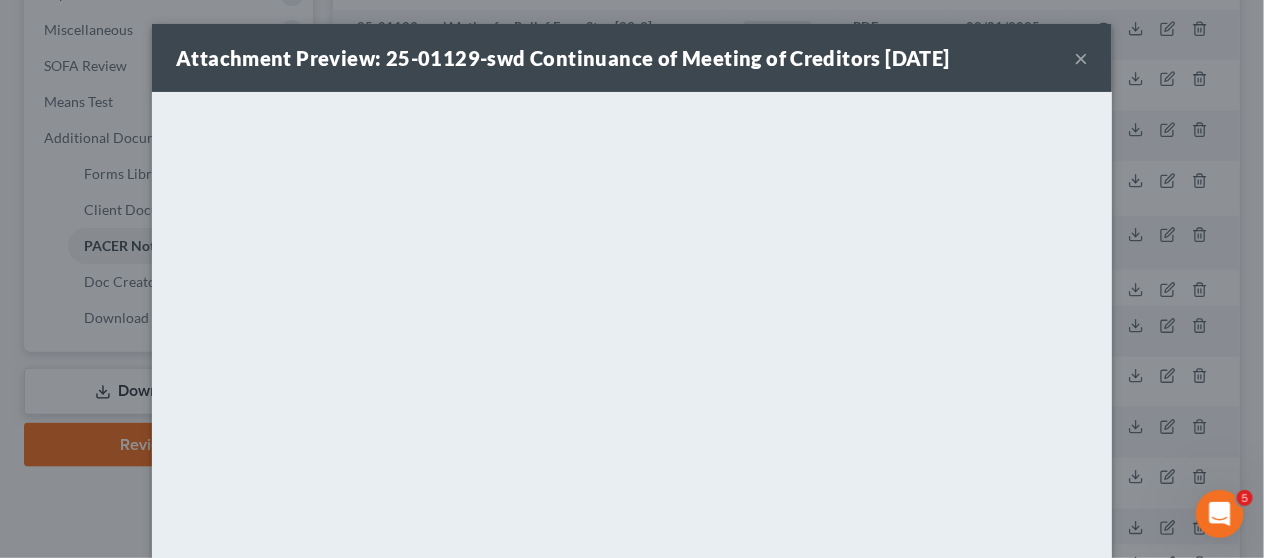 click on "×" at bounding box center (1081, 58) 